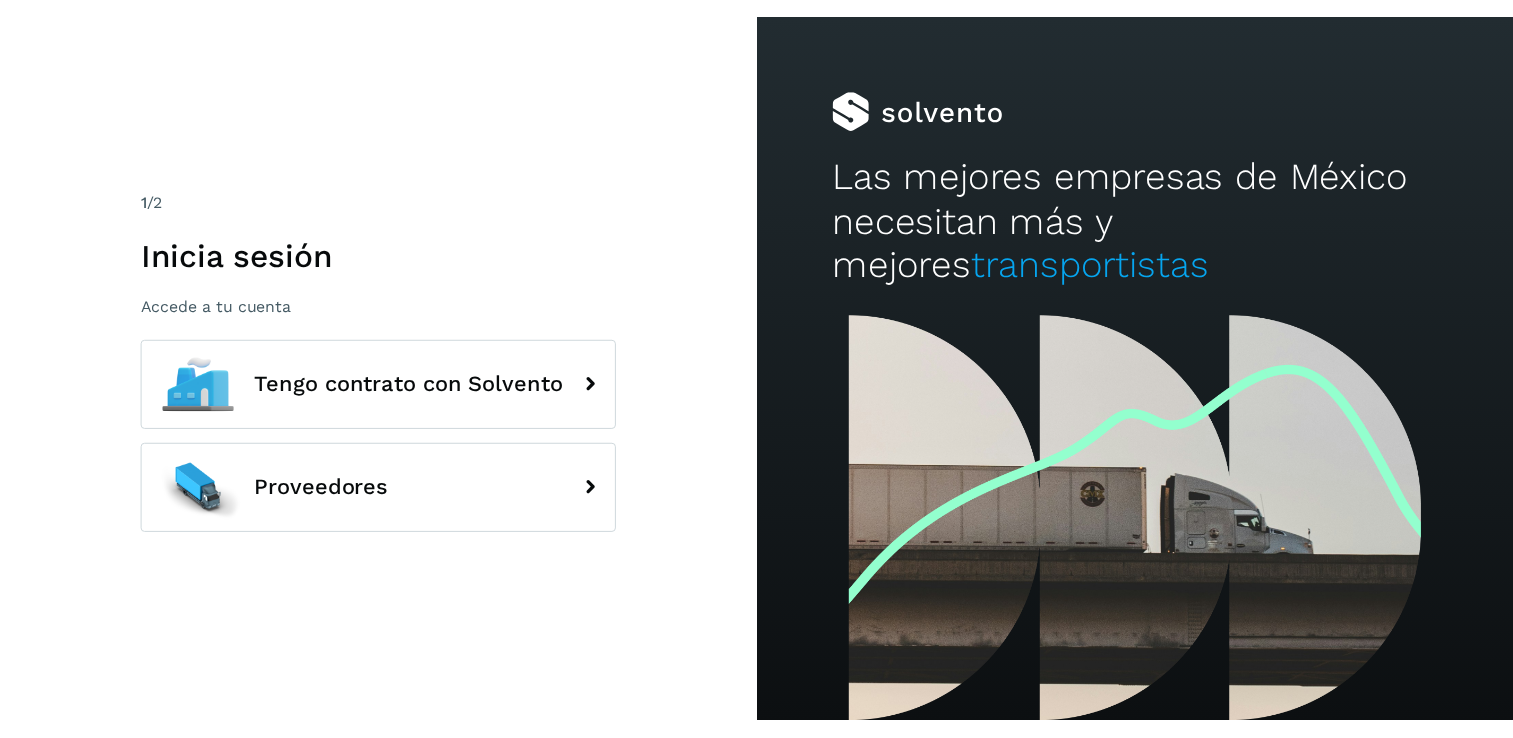scroll, scrollTop: 0, scrollLeft: 0, axis: both 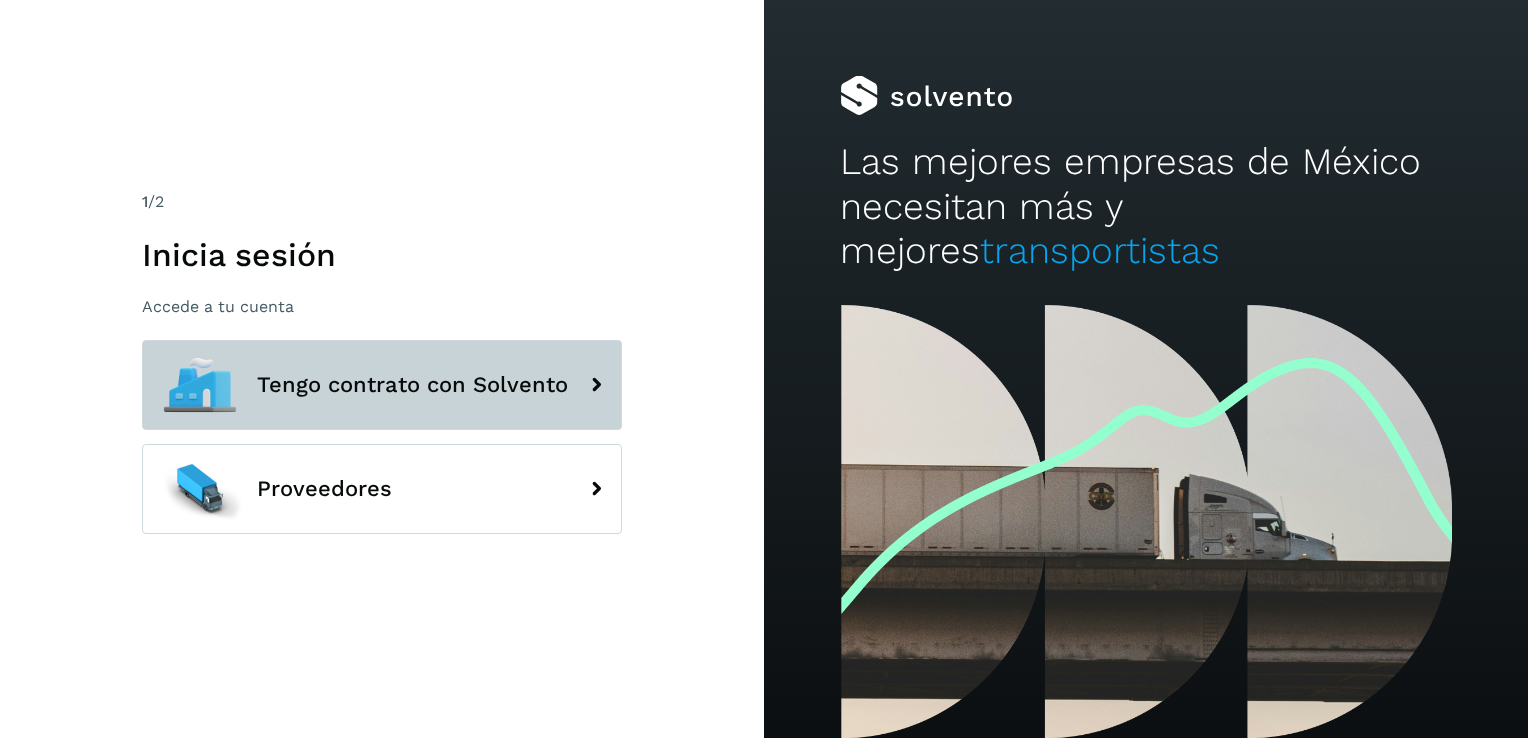 click on "Tengo contrato con Solvento" at bounding box center [382, 385] 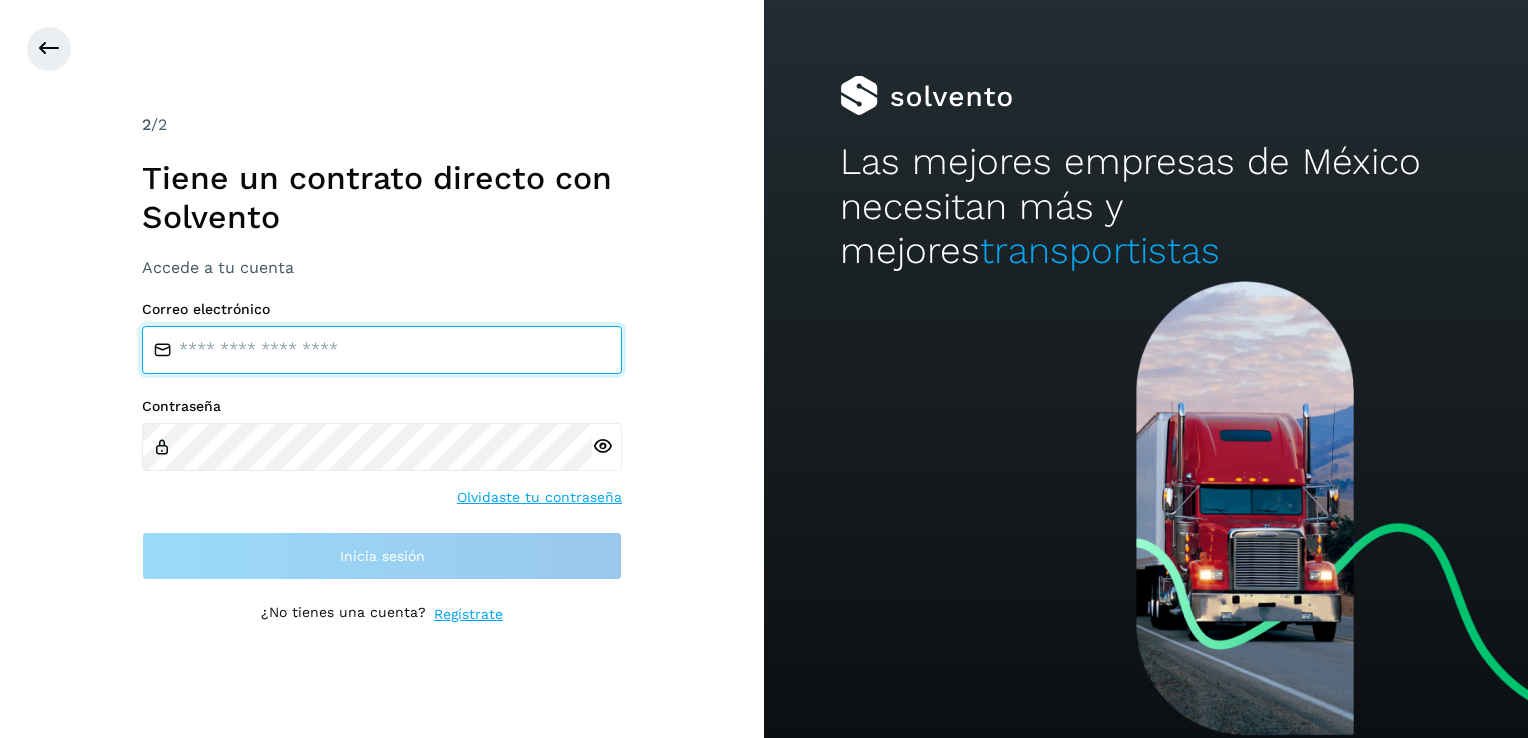 type on "**********" 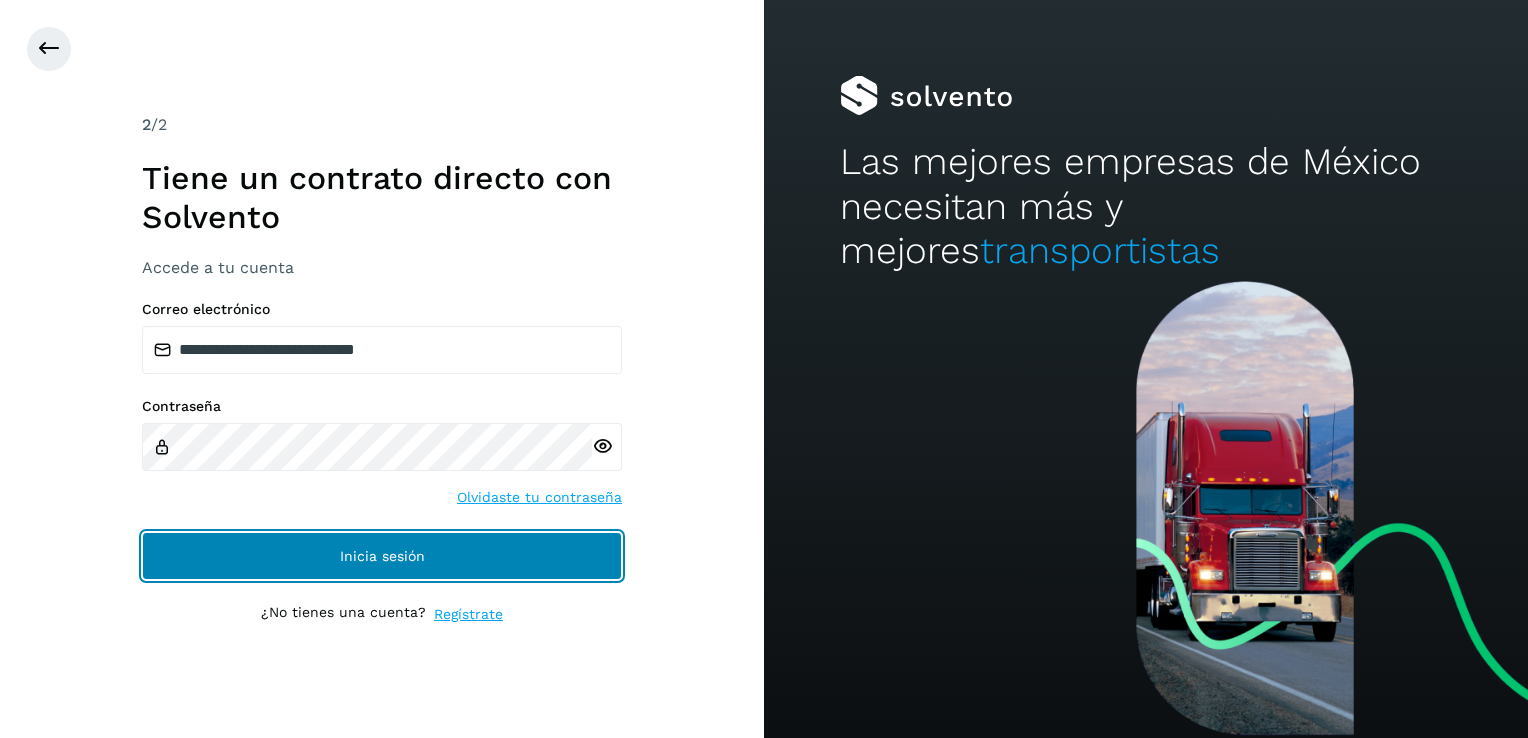 click on "Inicia sesión" at bounding box center [382, 556] 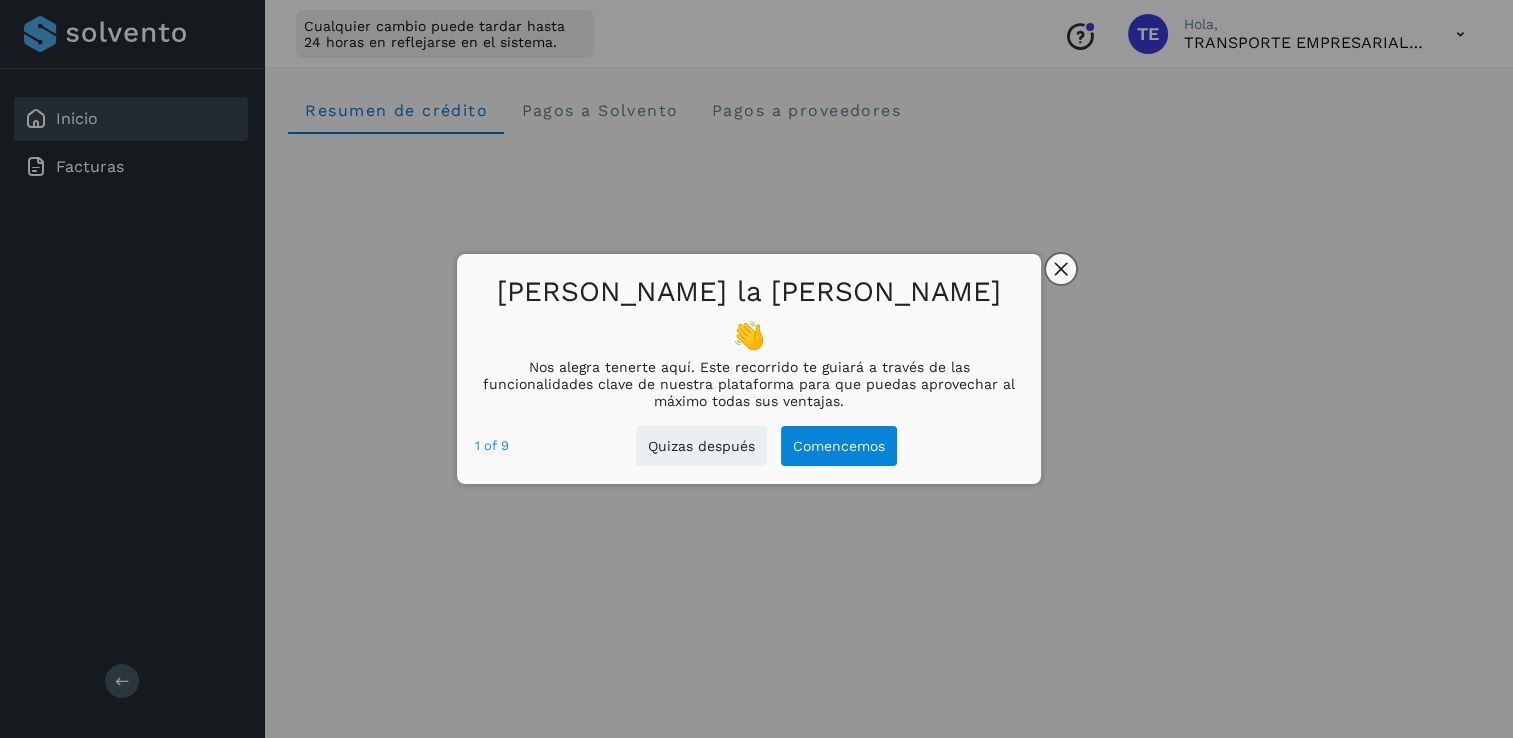 click 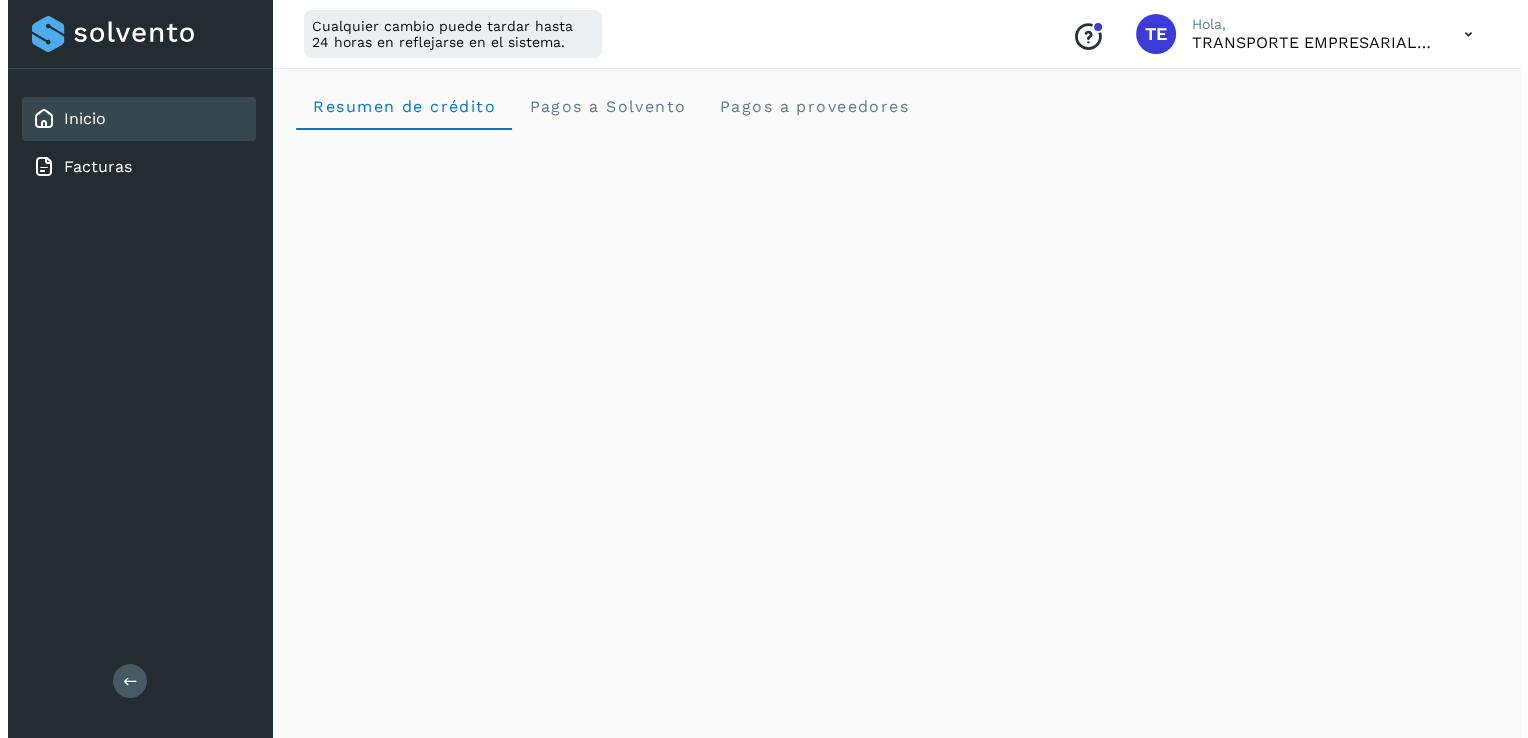 scroll, scrollTop: 0, scrollLeft: 0, axis: both 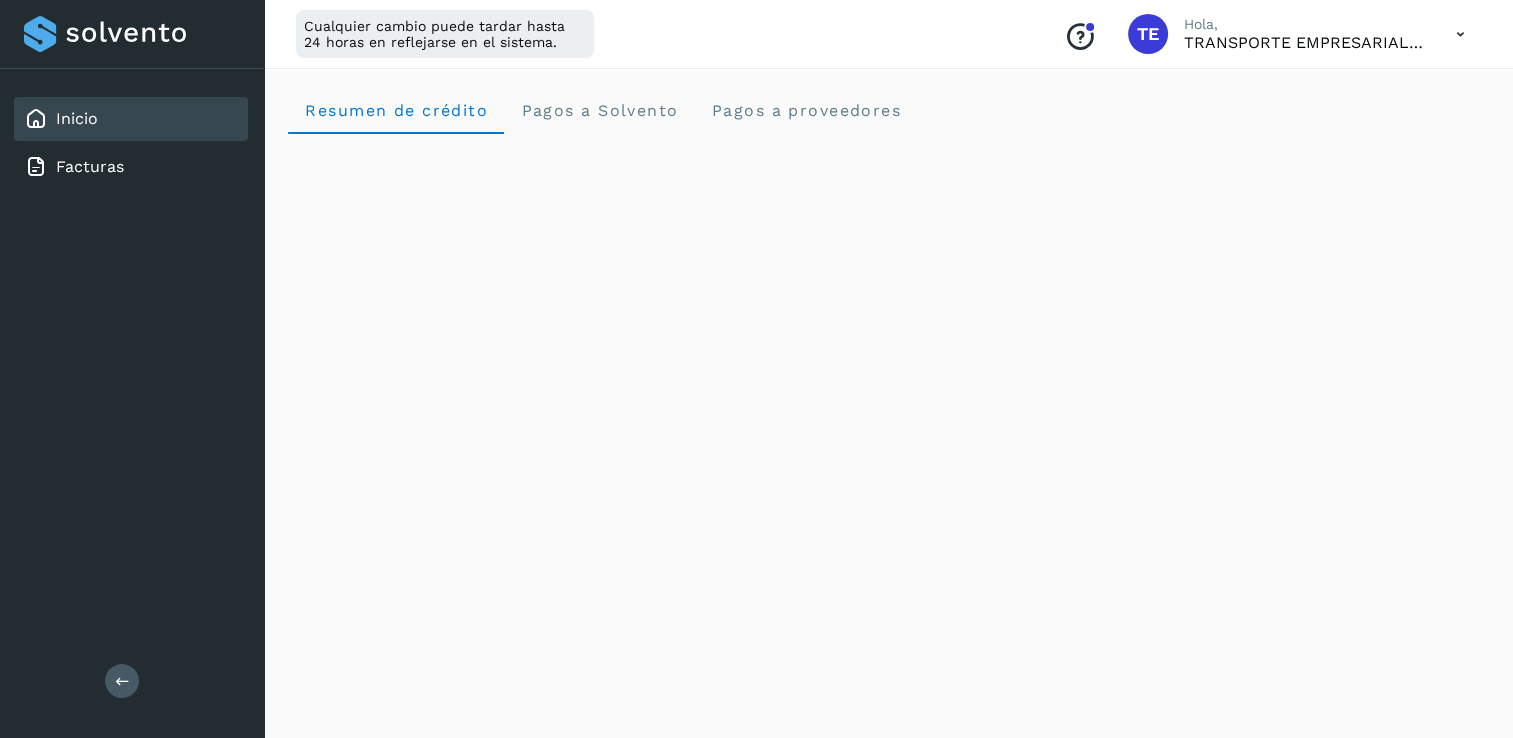 click at bounding box center (1460, 34) 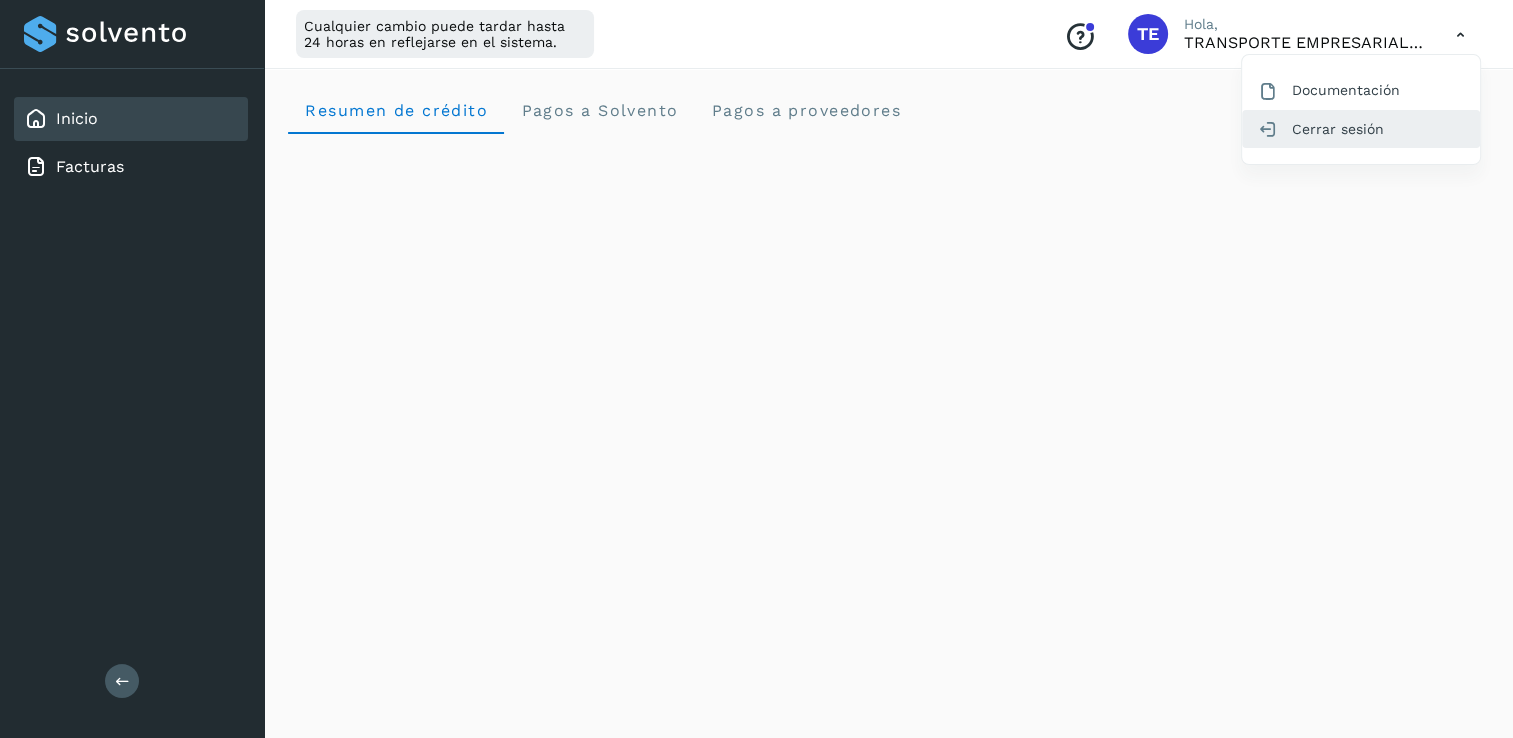 click on "Cerrar sesión" 